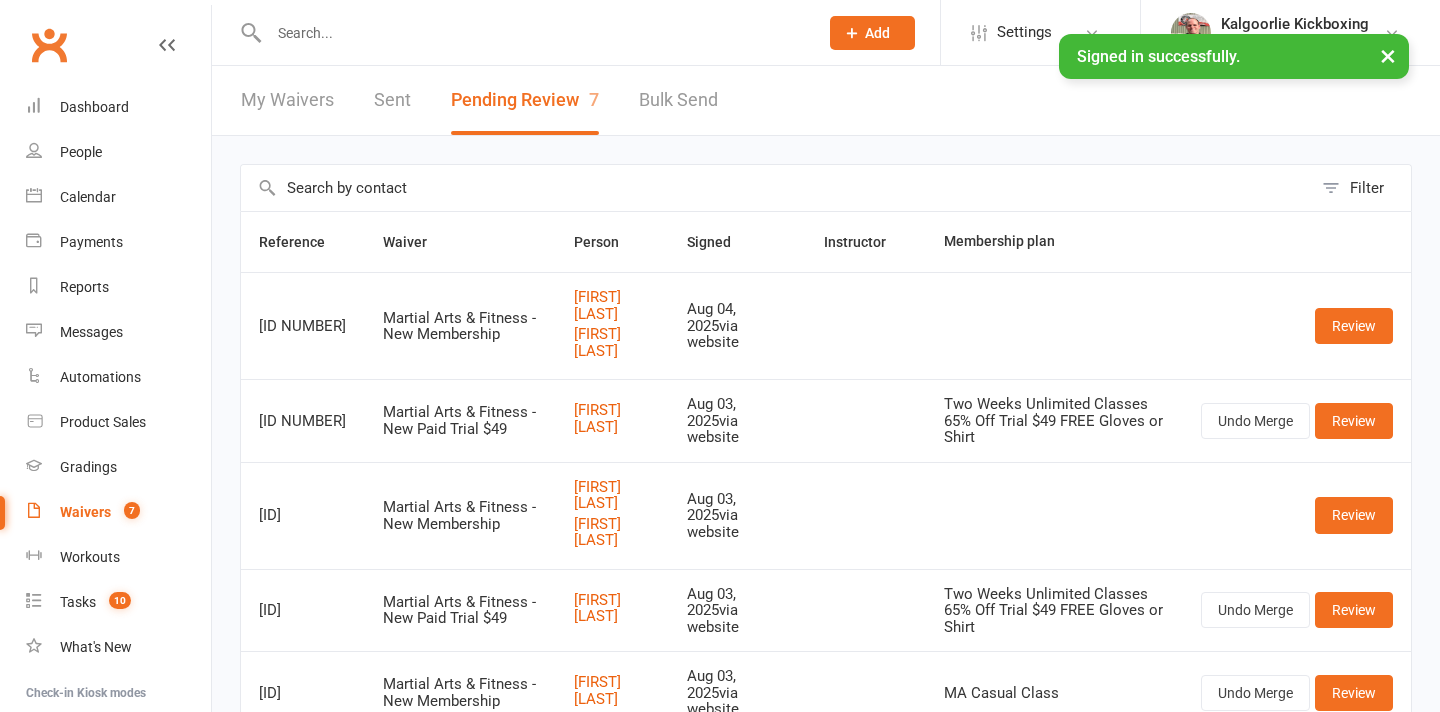 scroll, scrollTop: 0, scrollLeft: 0, axis: both 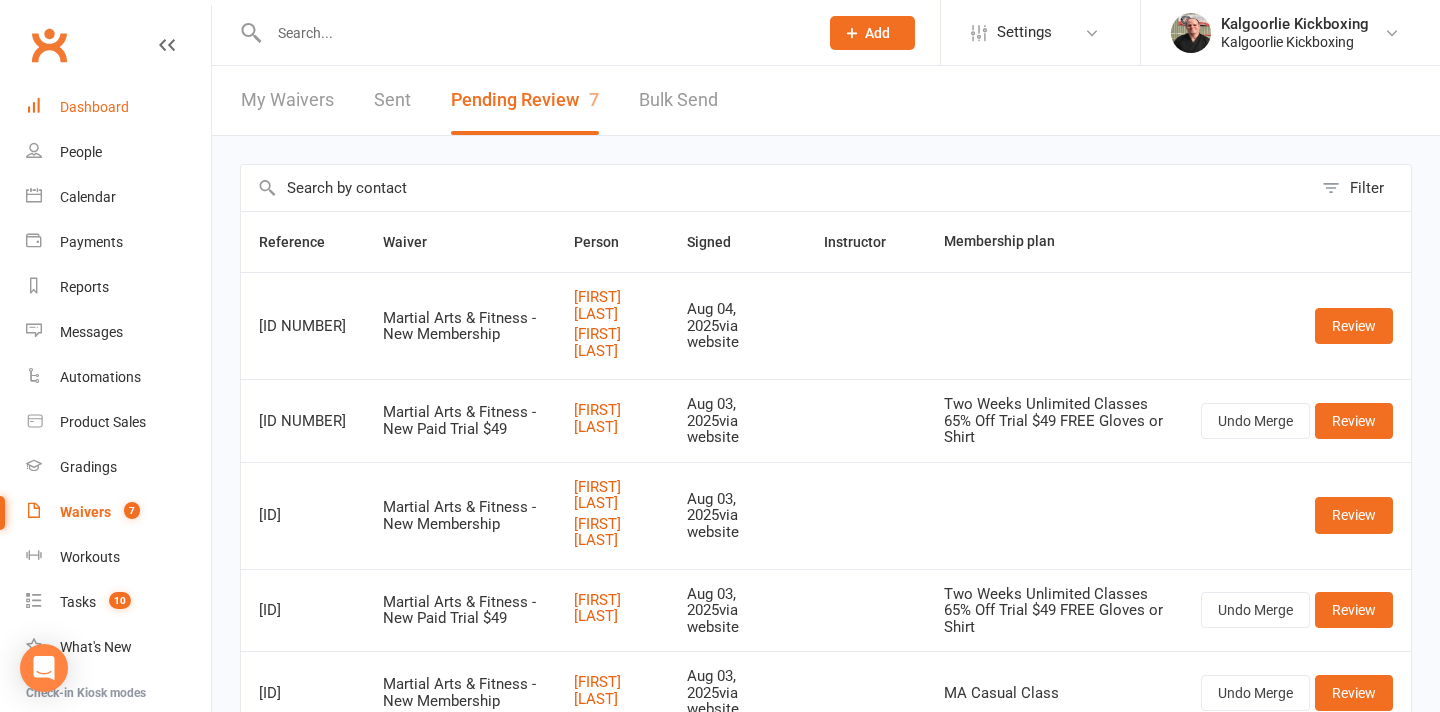 click on "Dashboard" at bounding box center (94, 107) 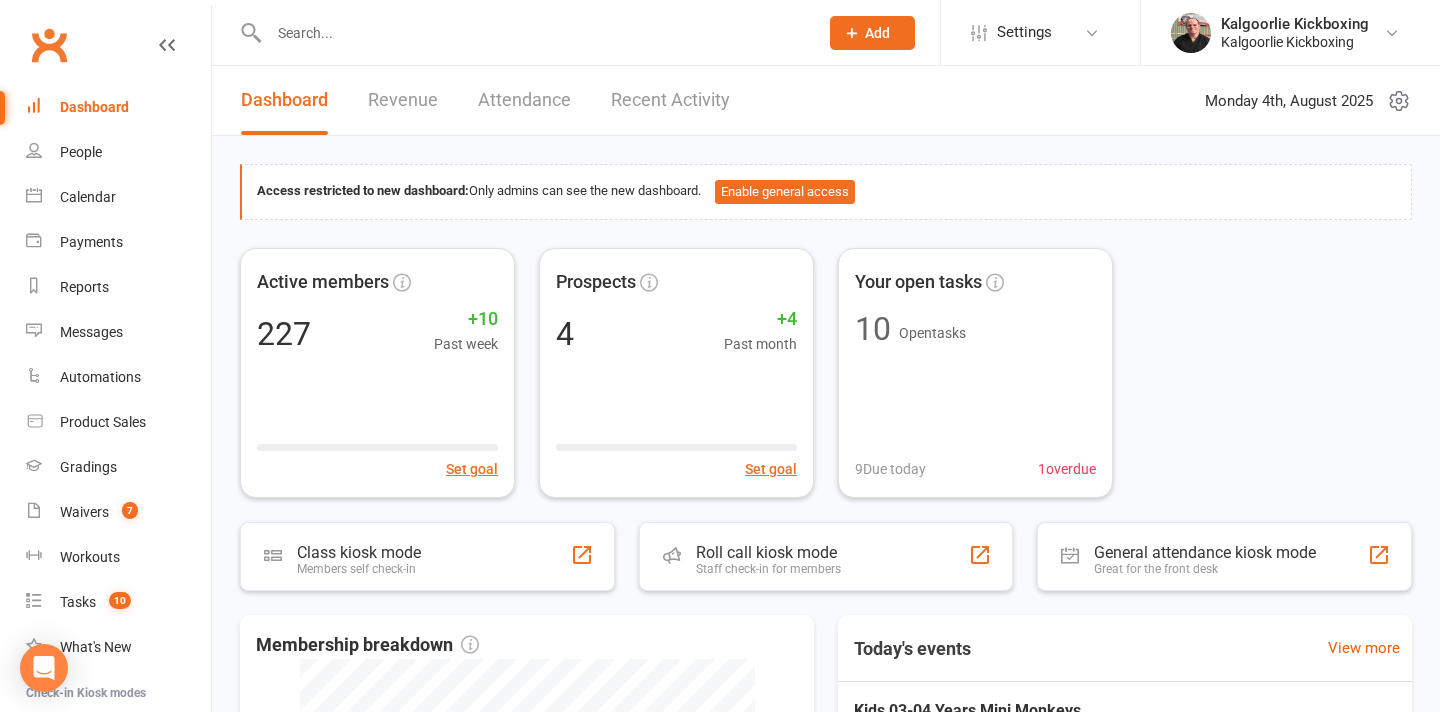 click at bounding box center [533, 33] 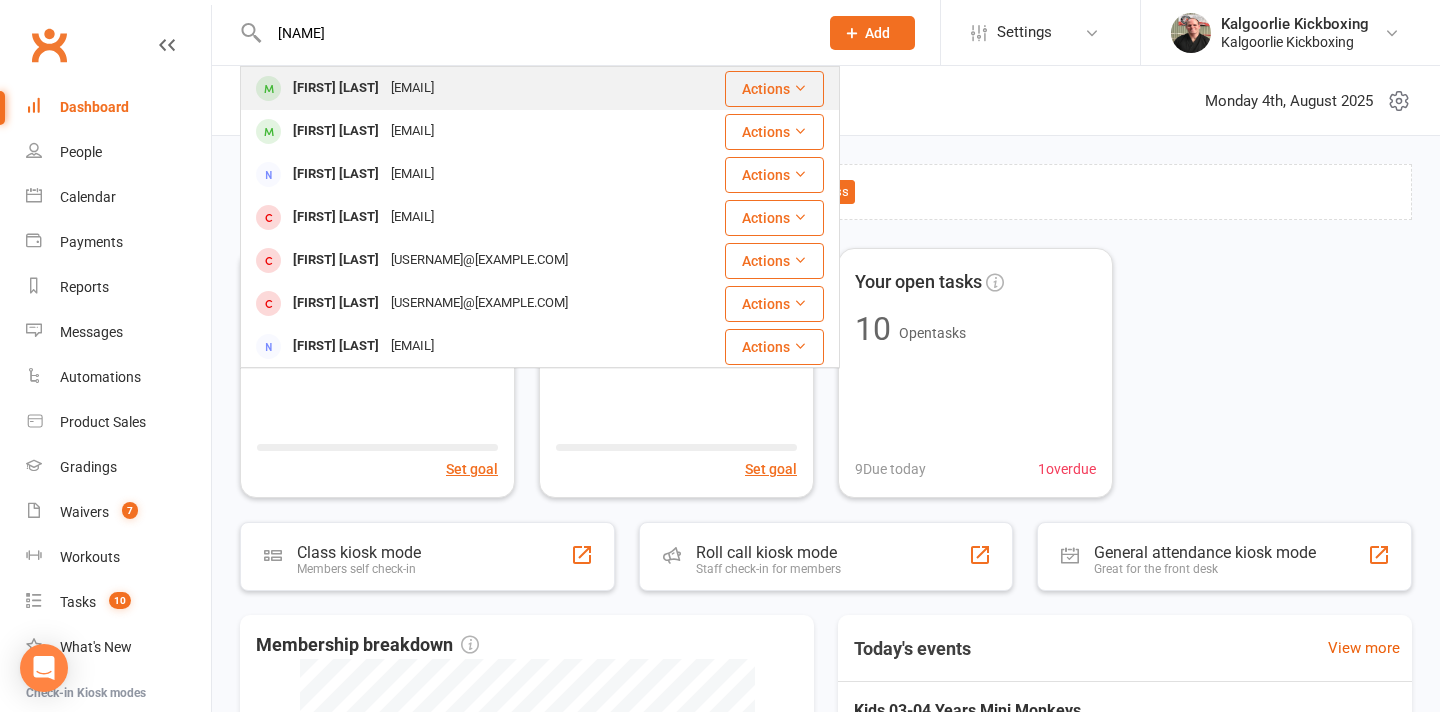 type on "[NAME]" 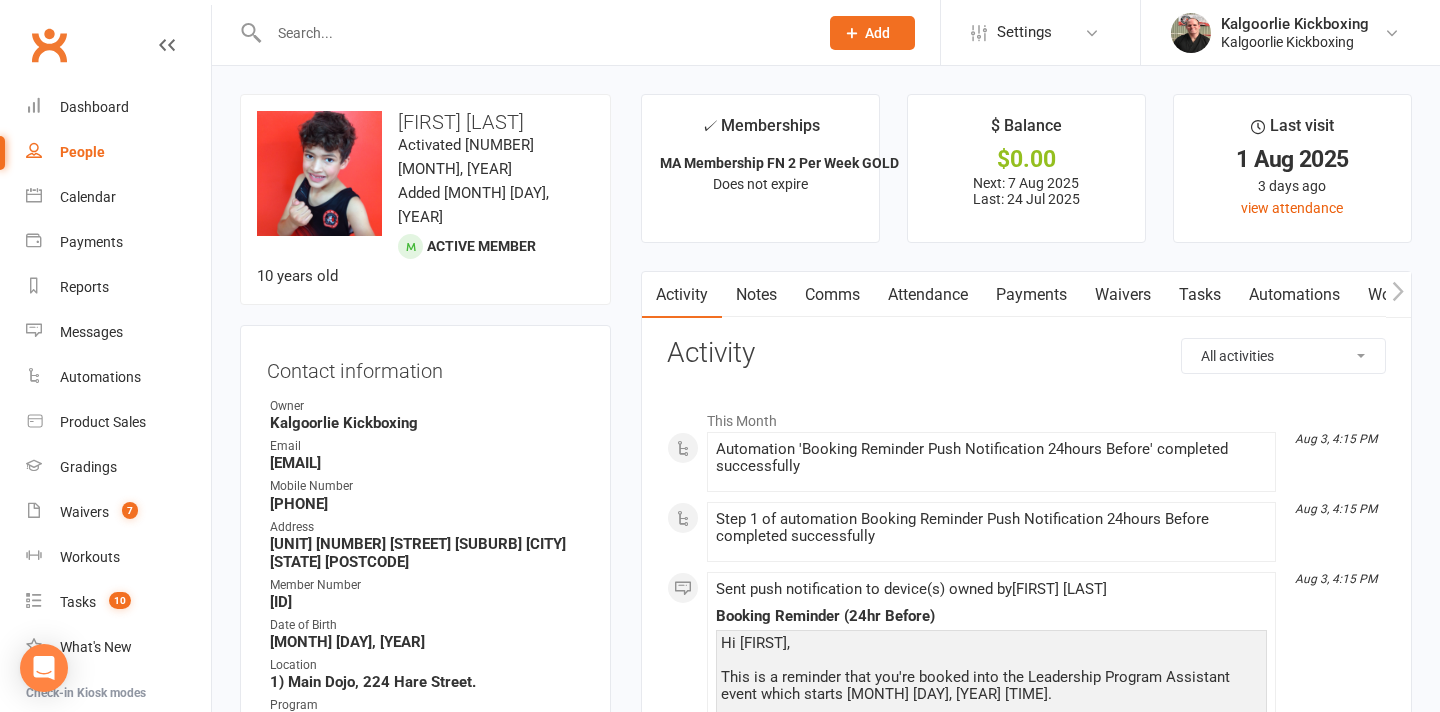 click at bounding box center [533, 33] 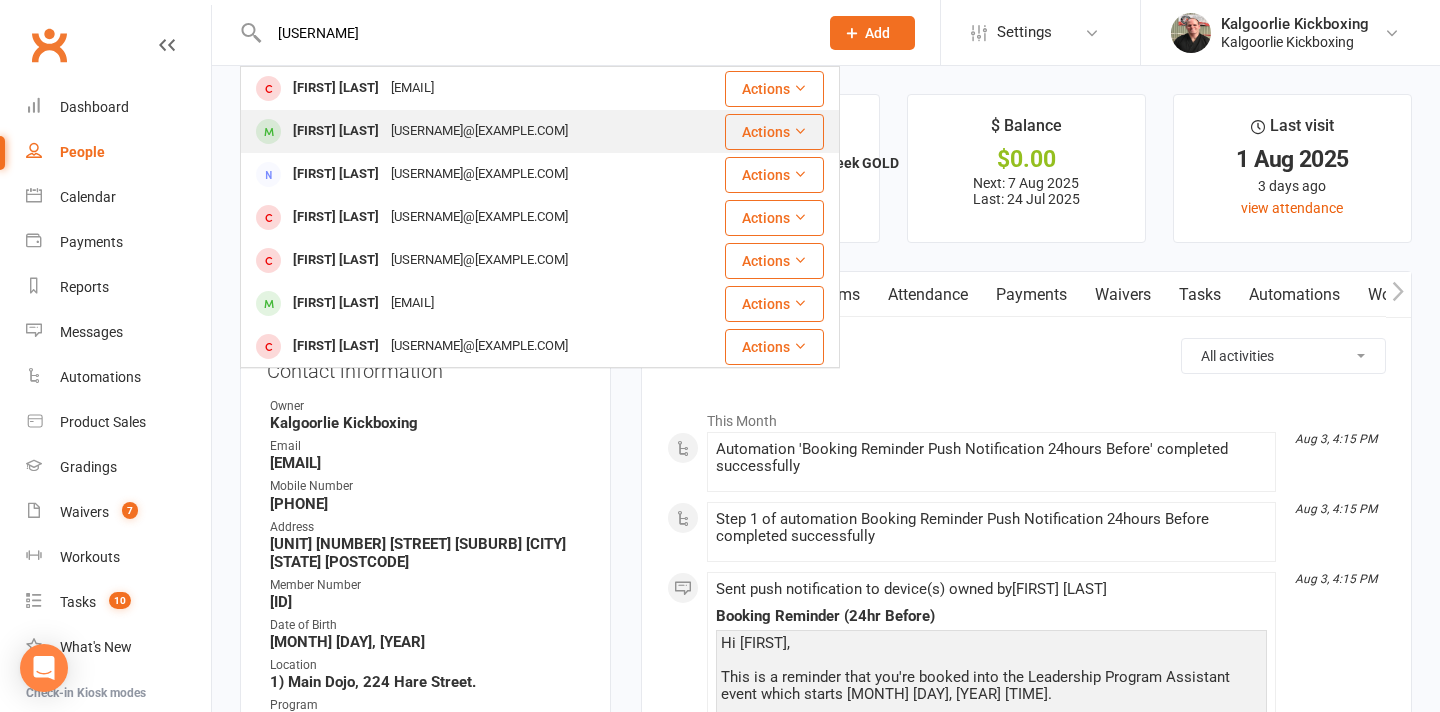 type on "[USERNAME]" 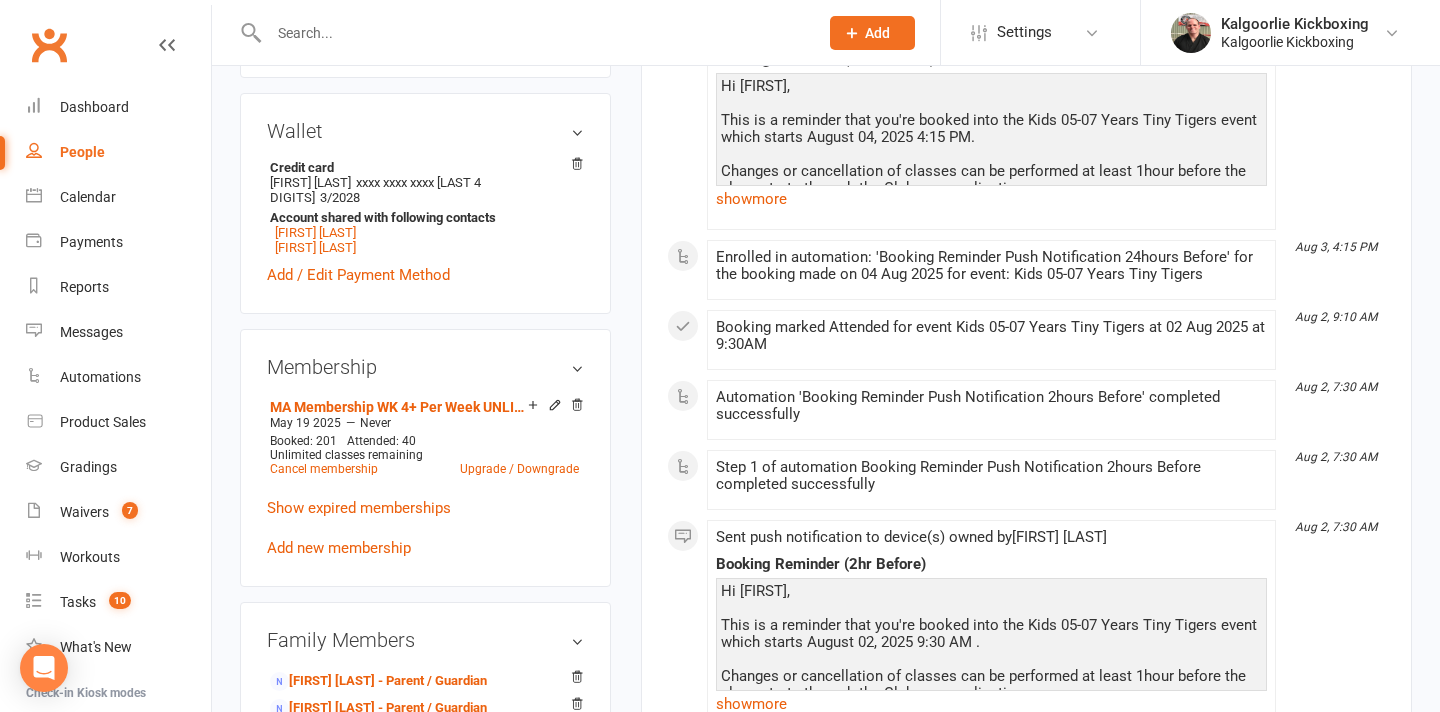 scroll, scrollTop: 782, scrollLeft: 0, axis: vertical 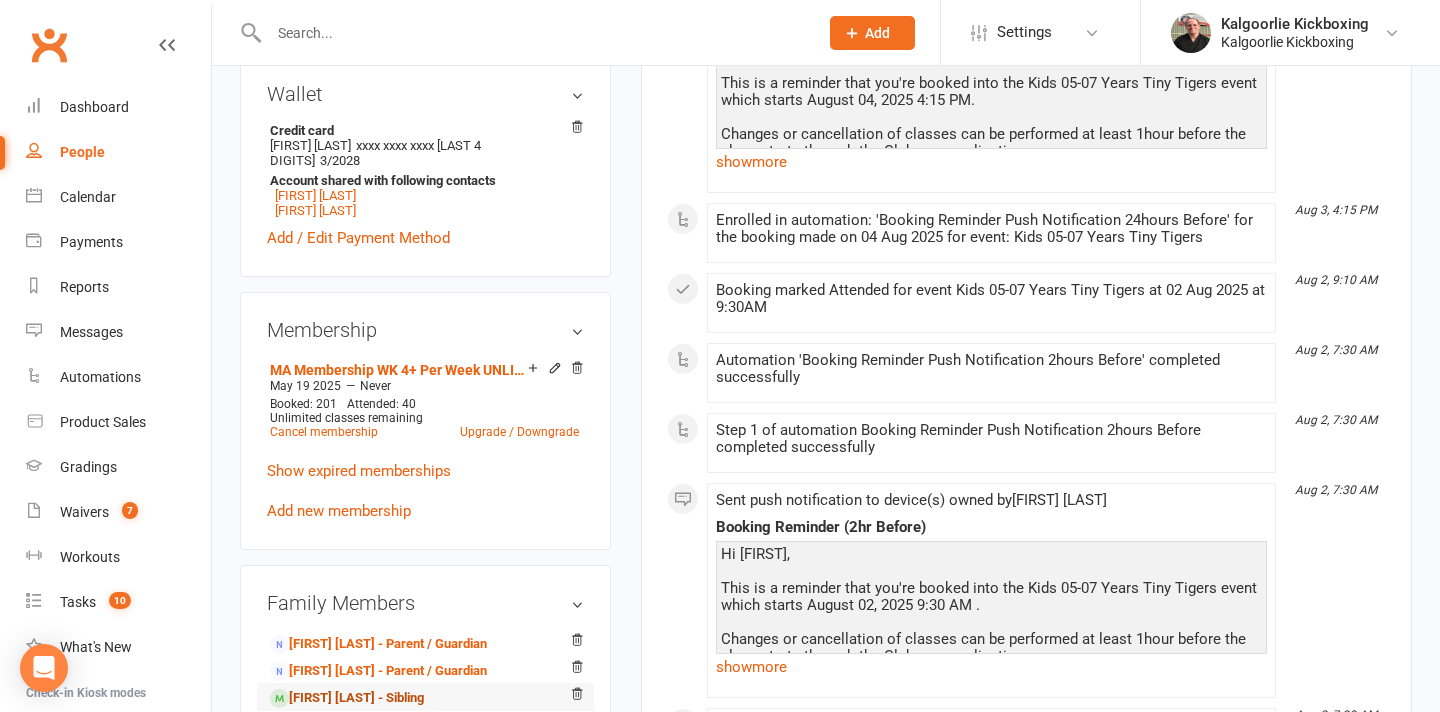click on "[FIRST] [LAST] - Sibling" at bounding box center [347, 698] 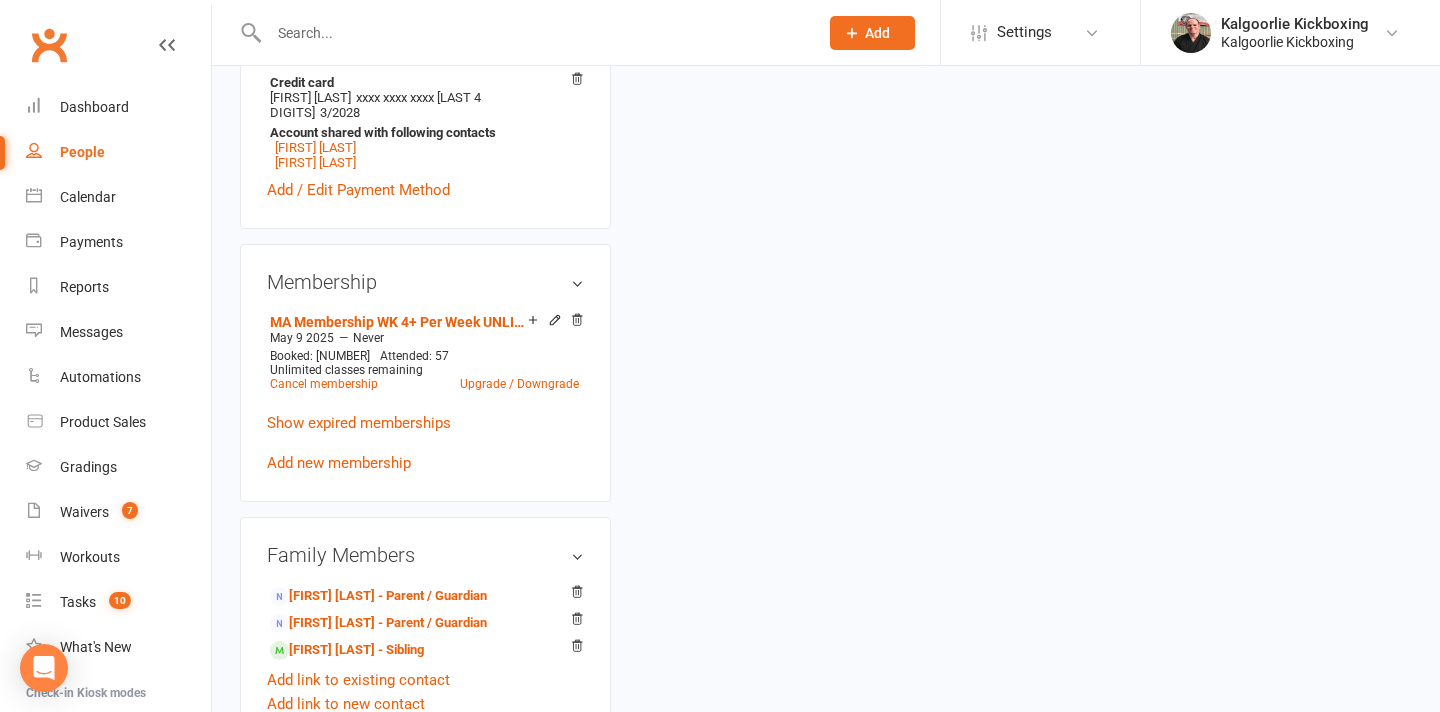 scroll, scrollTop: 0, scrollLeft: 0, axis: both 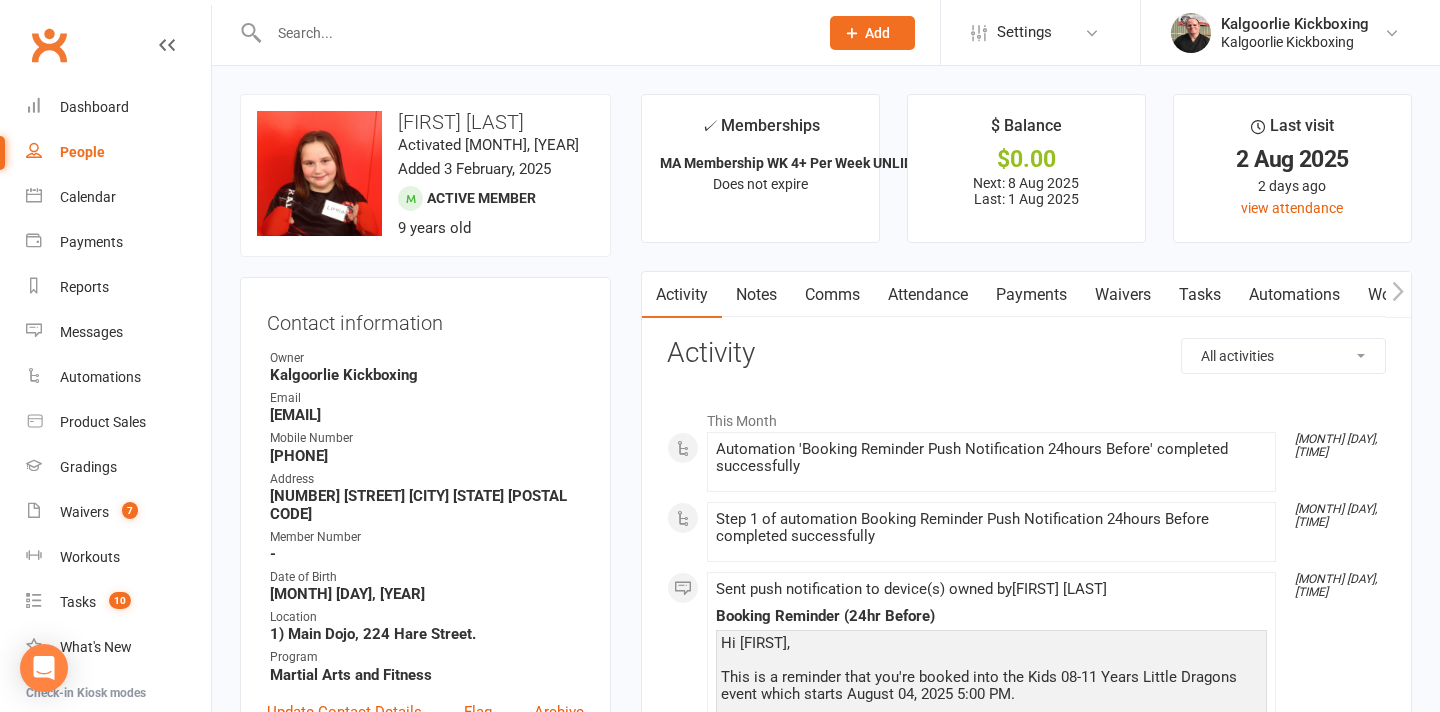 click at bounding box center (533, 33) 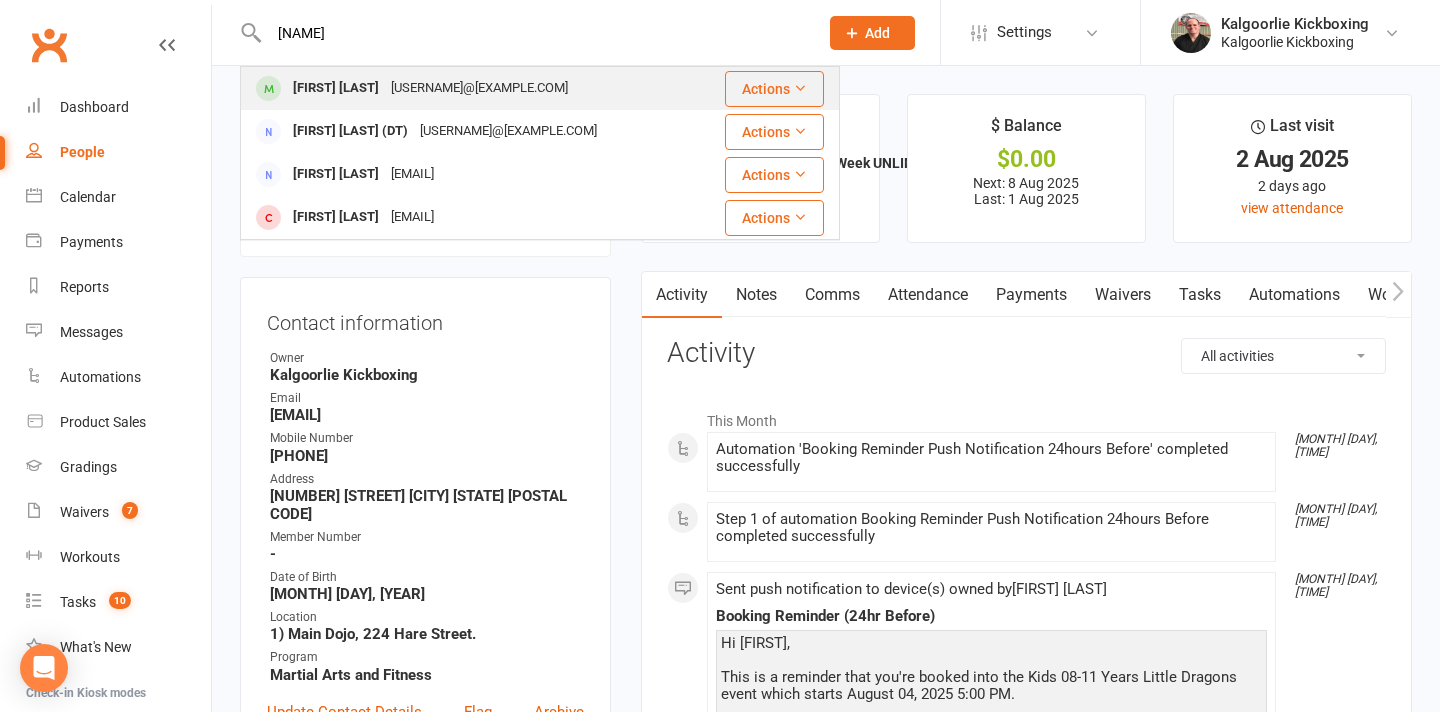 type on "[NAME]" 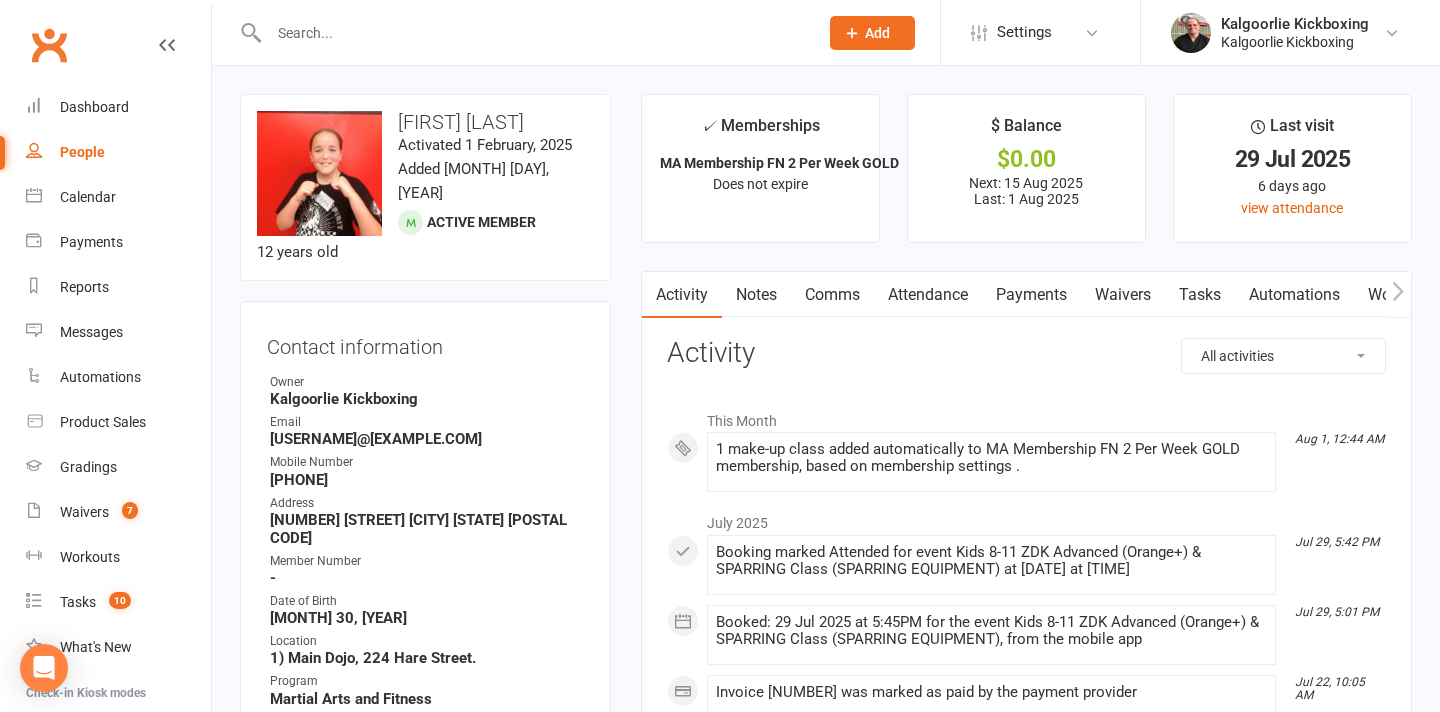 click at bounding box center (533, 33) 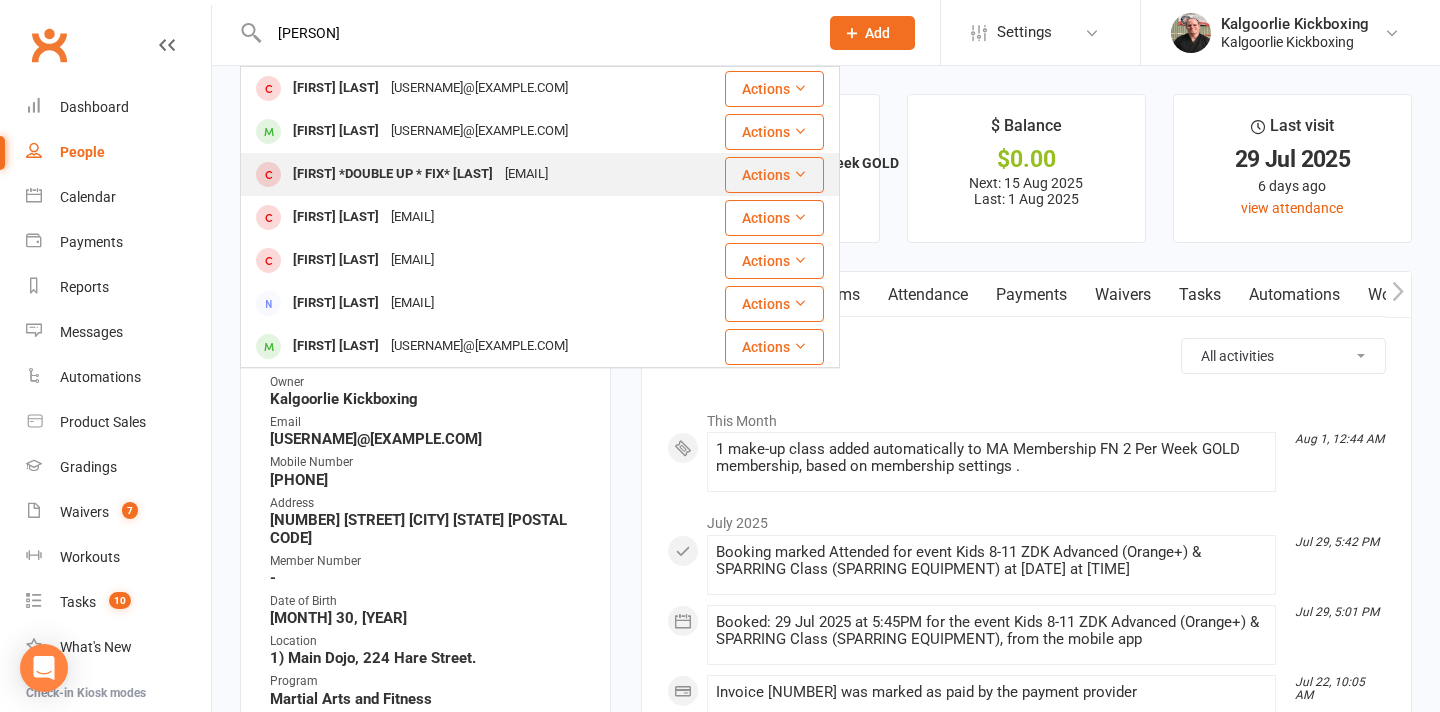 type on "[PERSON]" 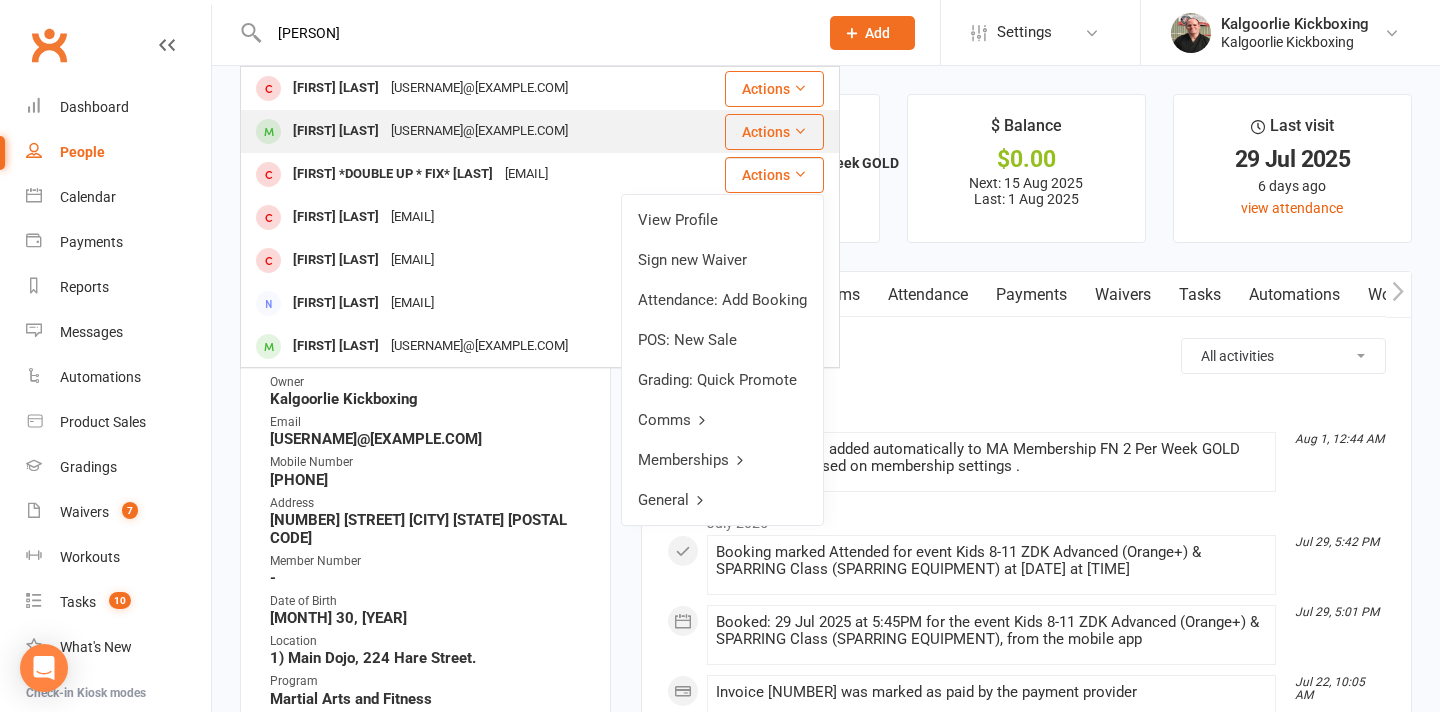 click on "[FIRST] [LAST]" at bounding box center [336, 131] 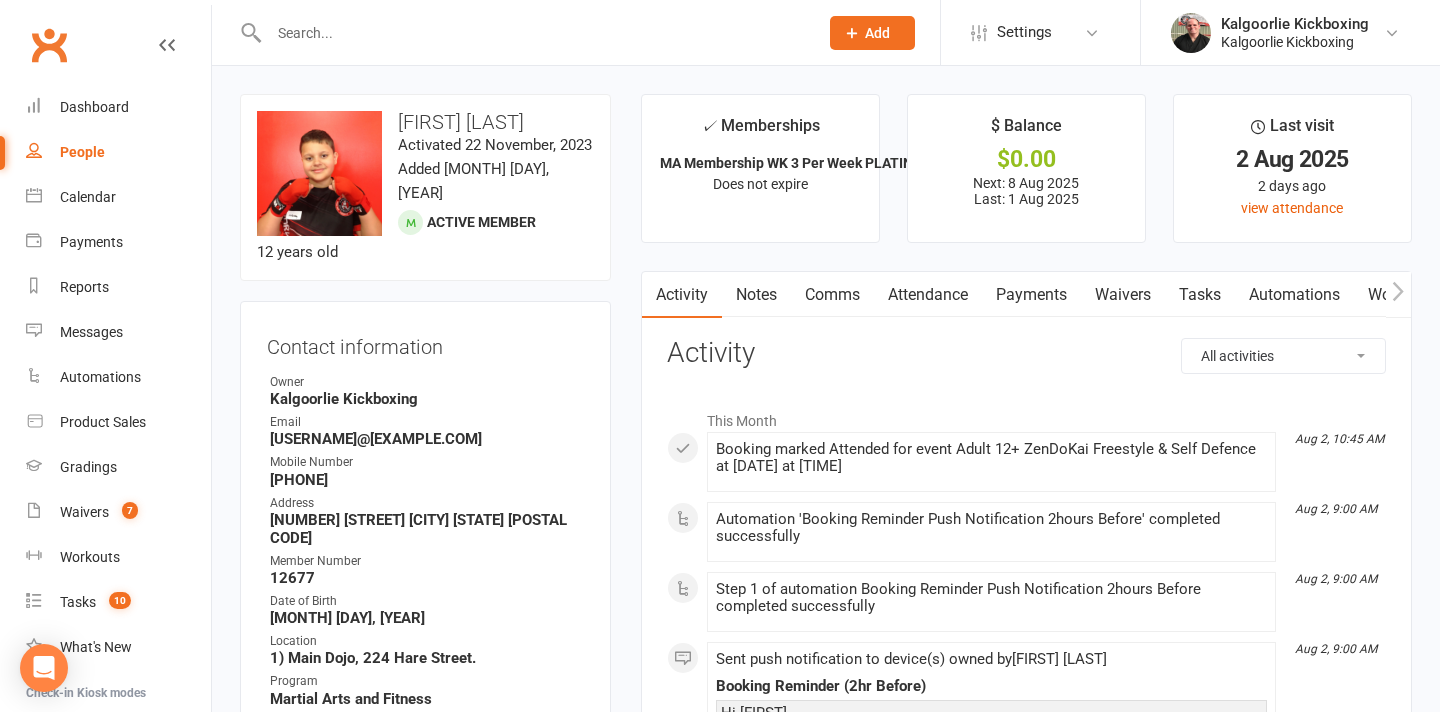 click at bounding box center (533, 33) 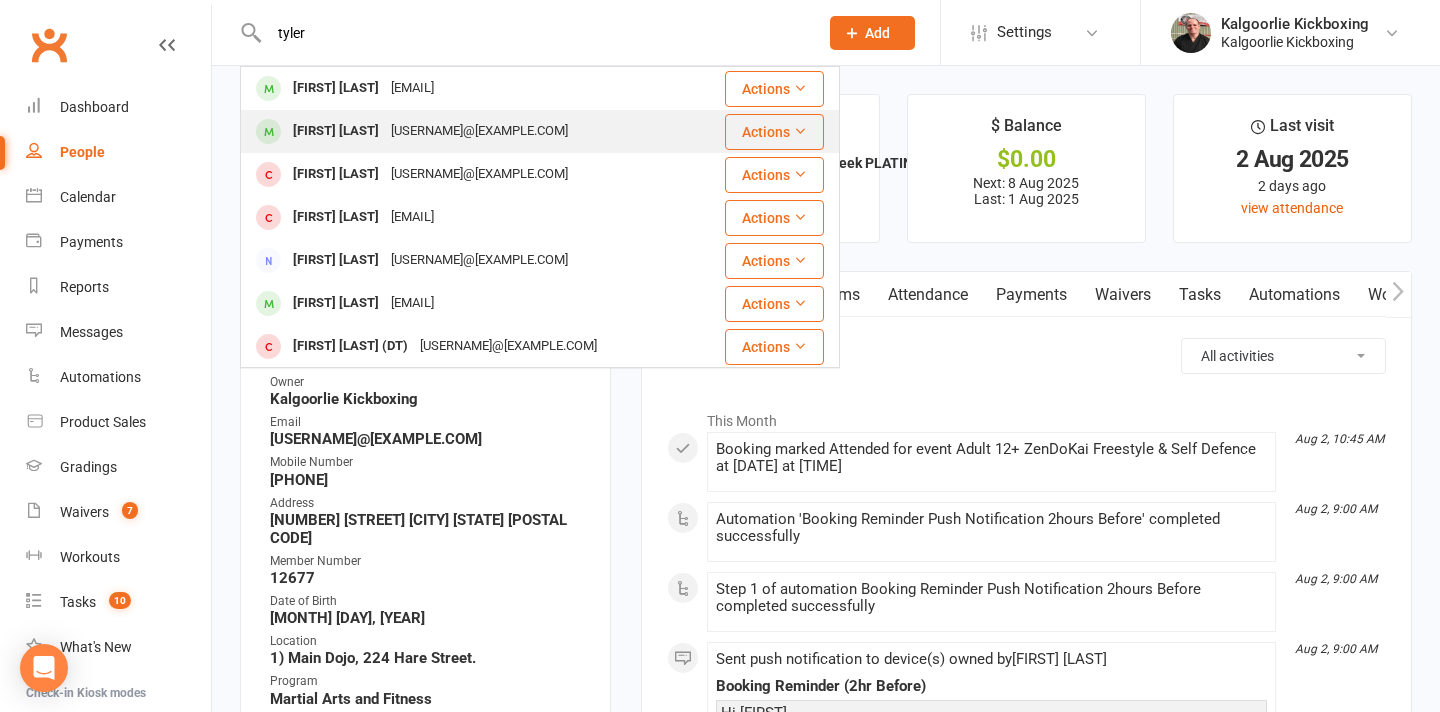 type on "tyler" 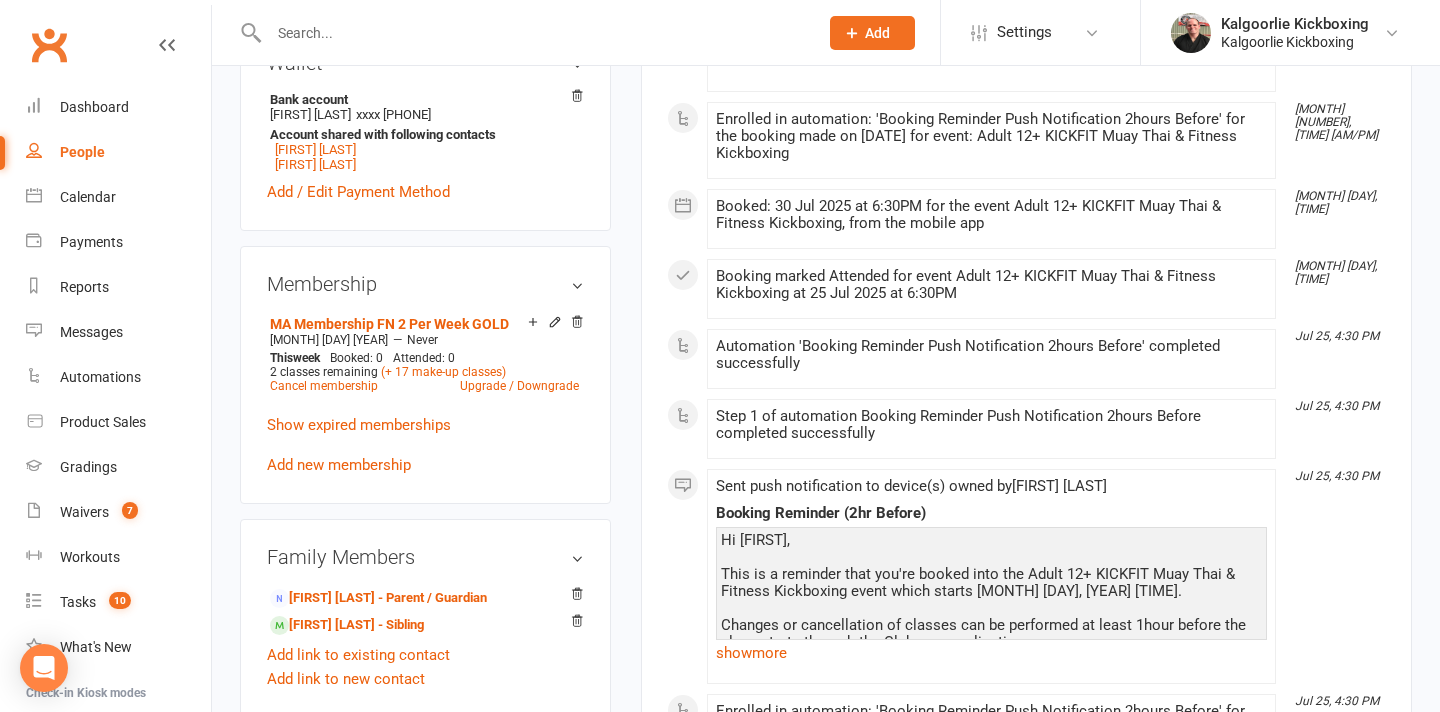 scroll, scrollTop: 763, scrollLeft: 0, axis: vertical 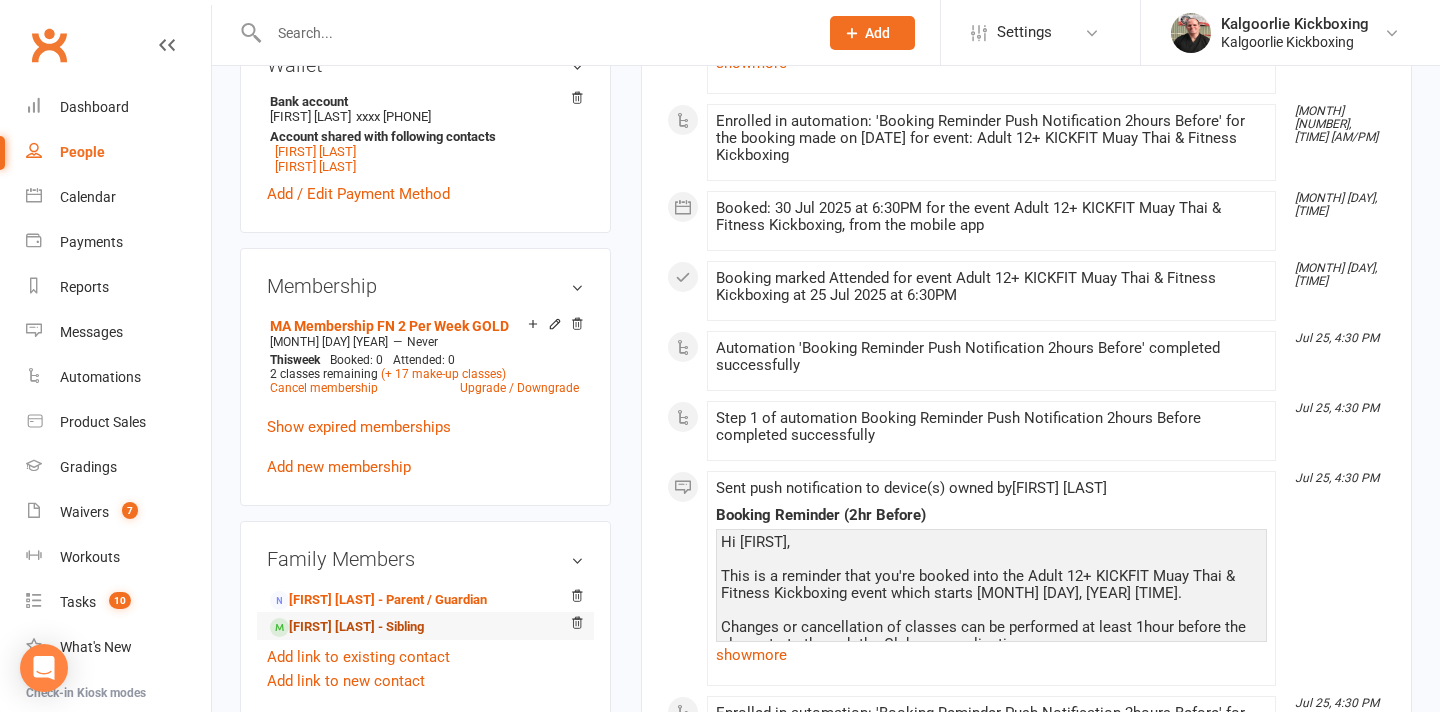 click on "[FIRST] [LAST] - Sibling" at bounding box center (347, 627) 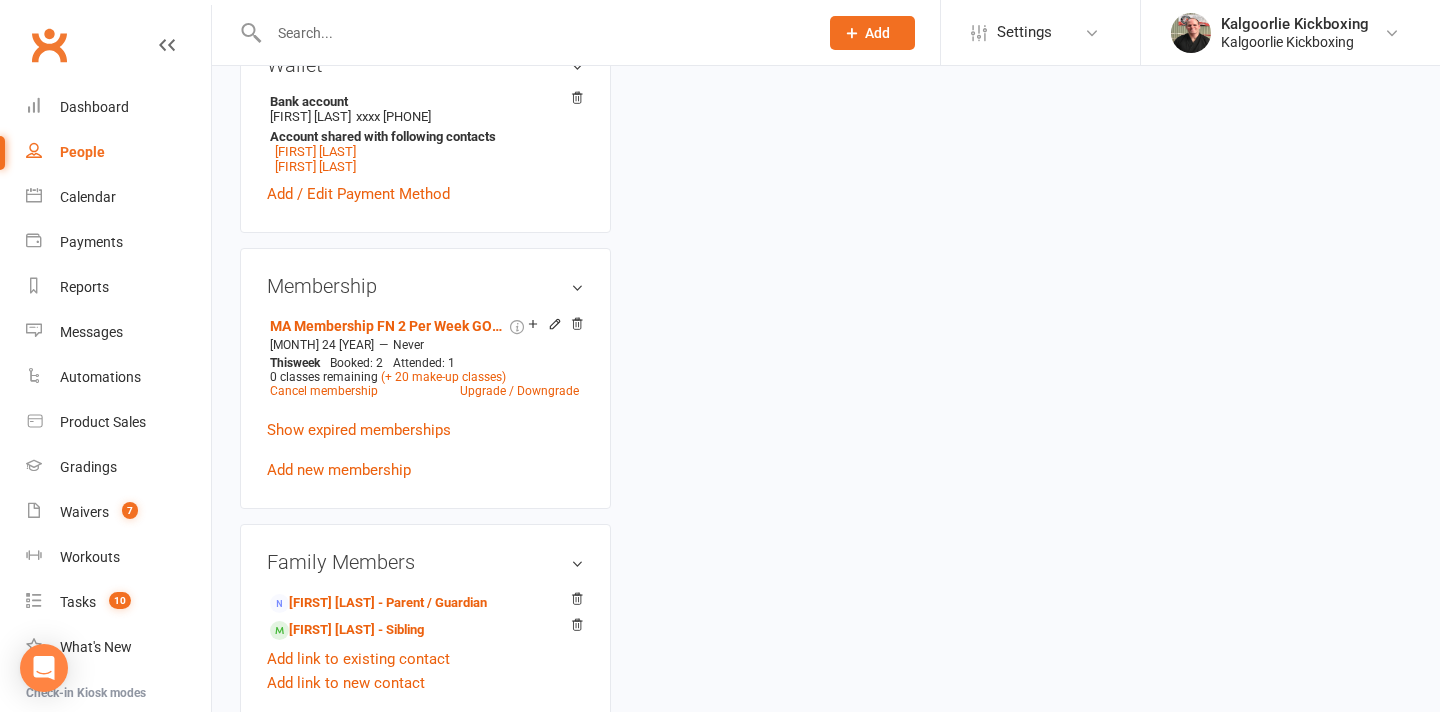 scroll, scrollTop: 0, scrollLeft: 0, axis: both 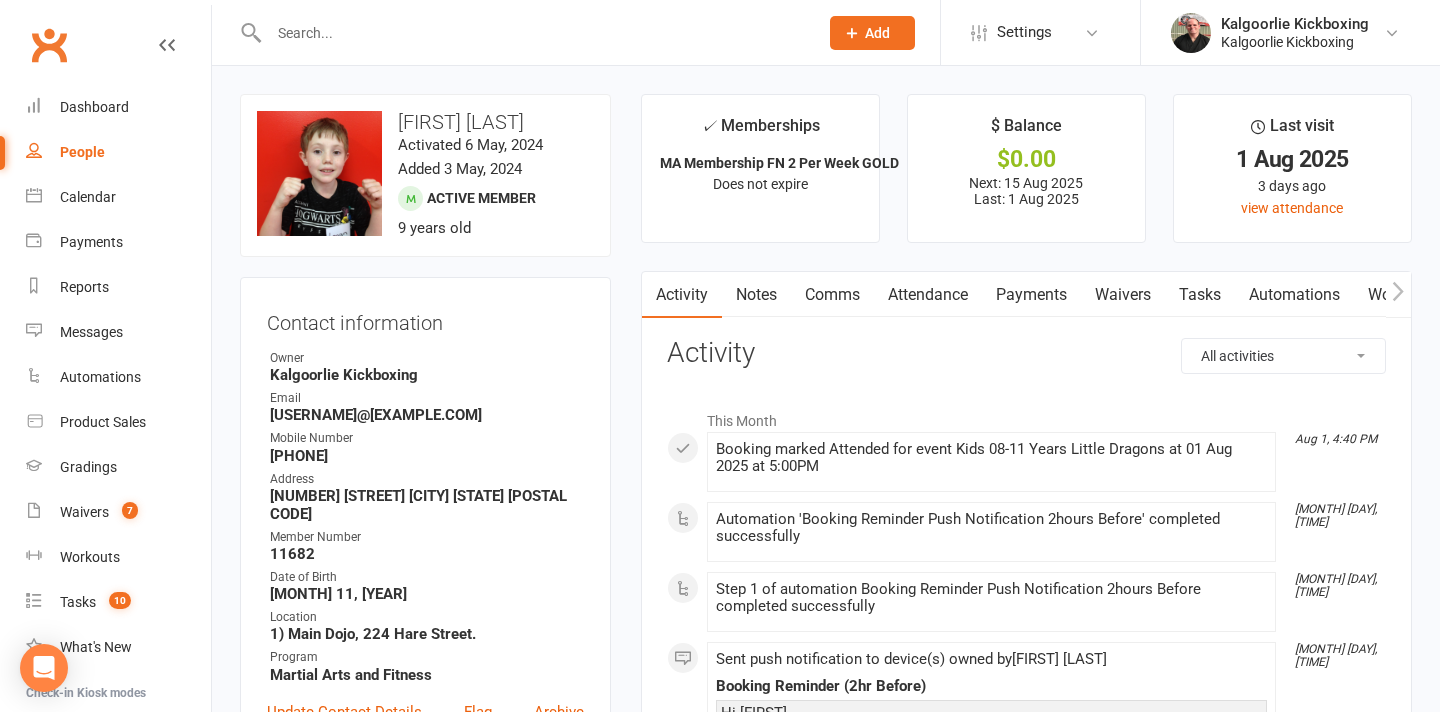 click at bounding box center [533, 33] 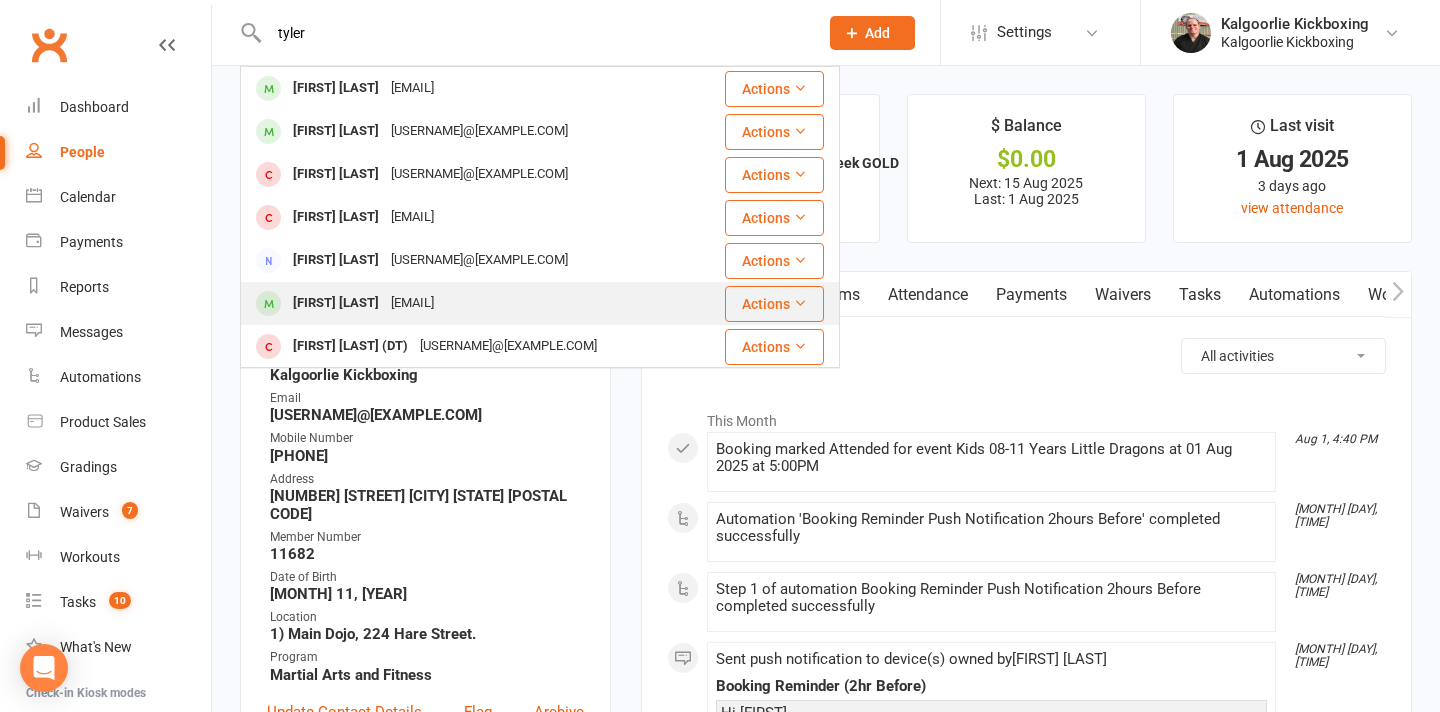 type on "tyler" 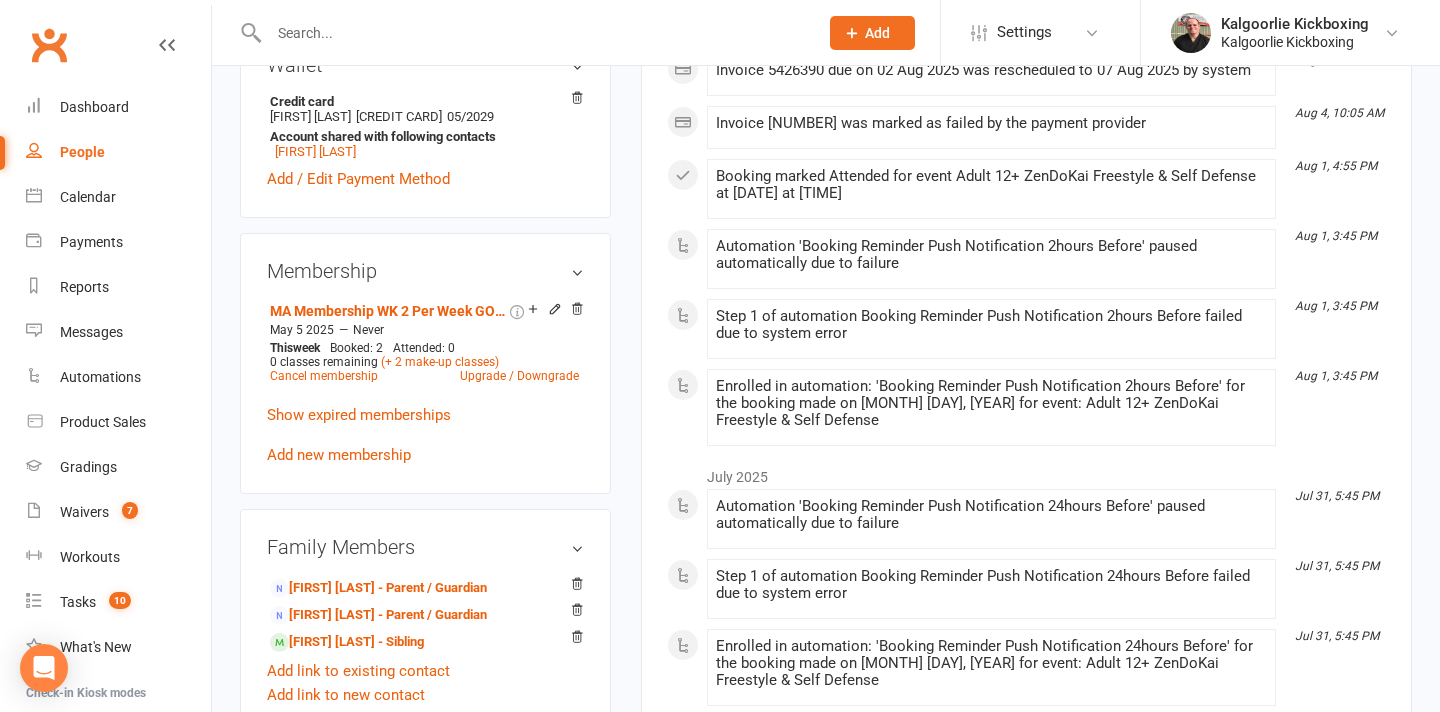scroll, scrollTop: 765, scrollLeft: 0, axis: vertical 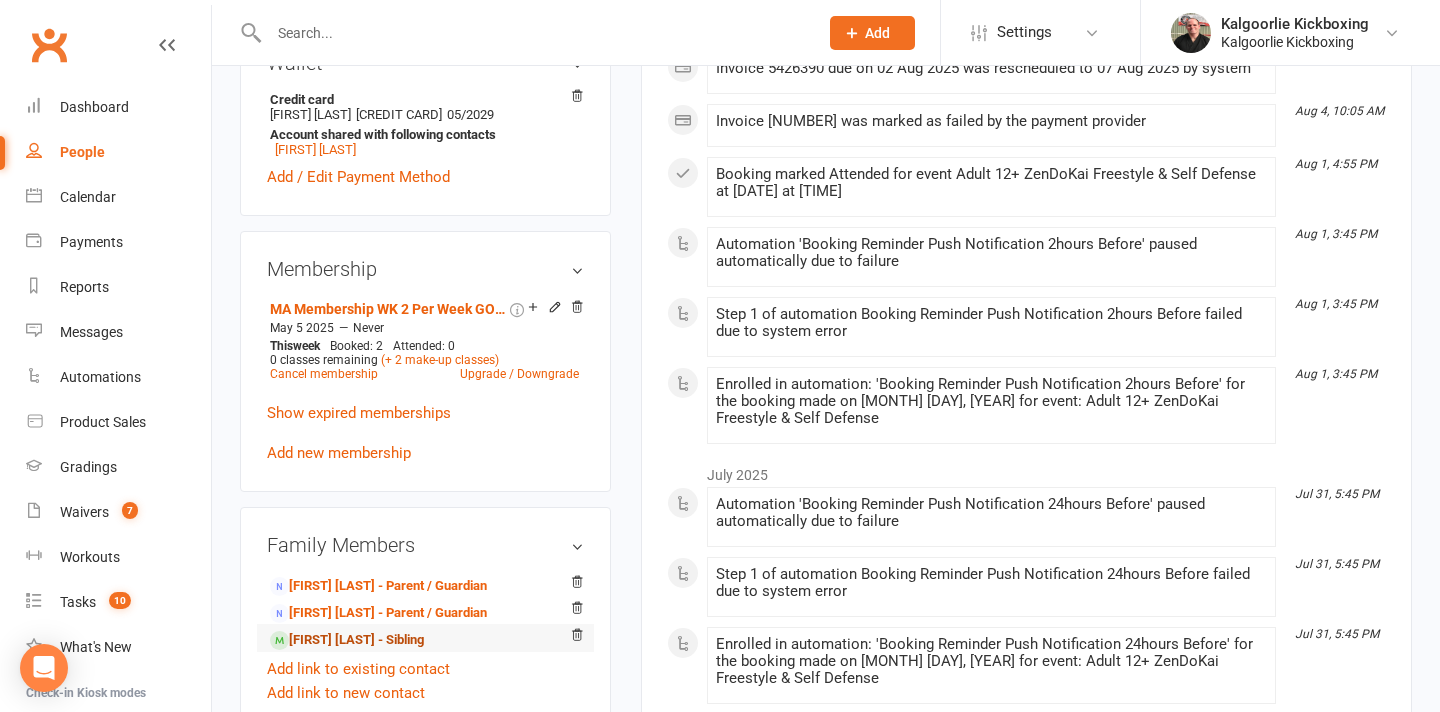 click on "[FIRST] [LAST] - Sibling" at bounding box center [347, 640] 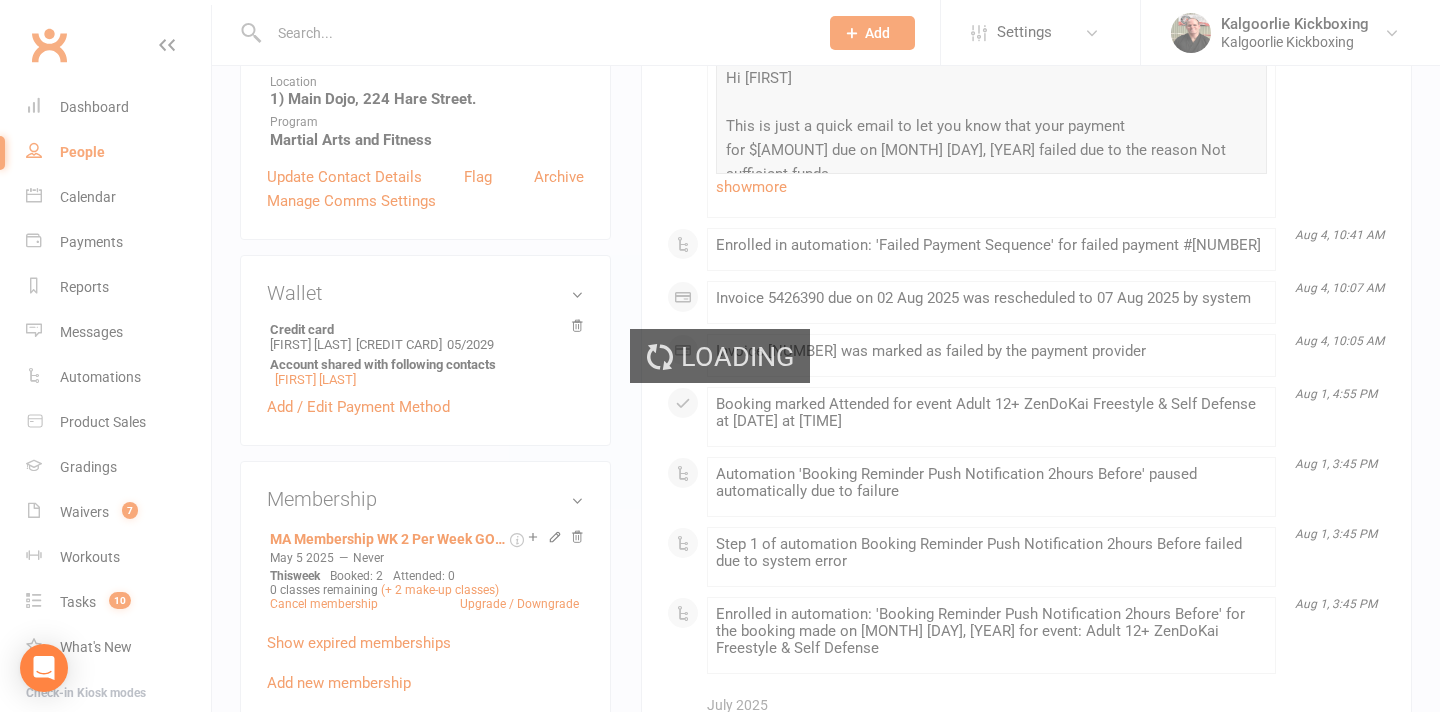 scroll, scrollTop: 279, scrollLeft: 0, axis: vertical 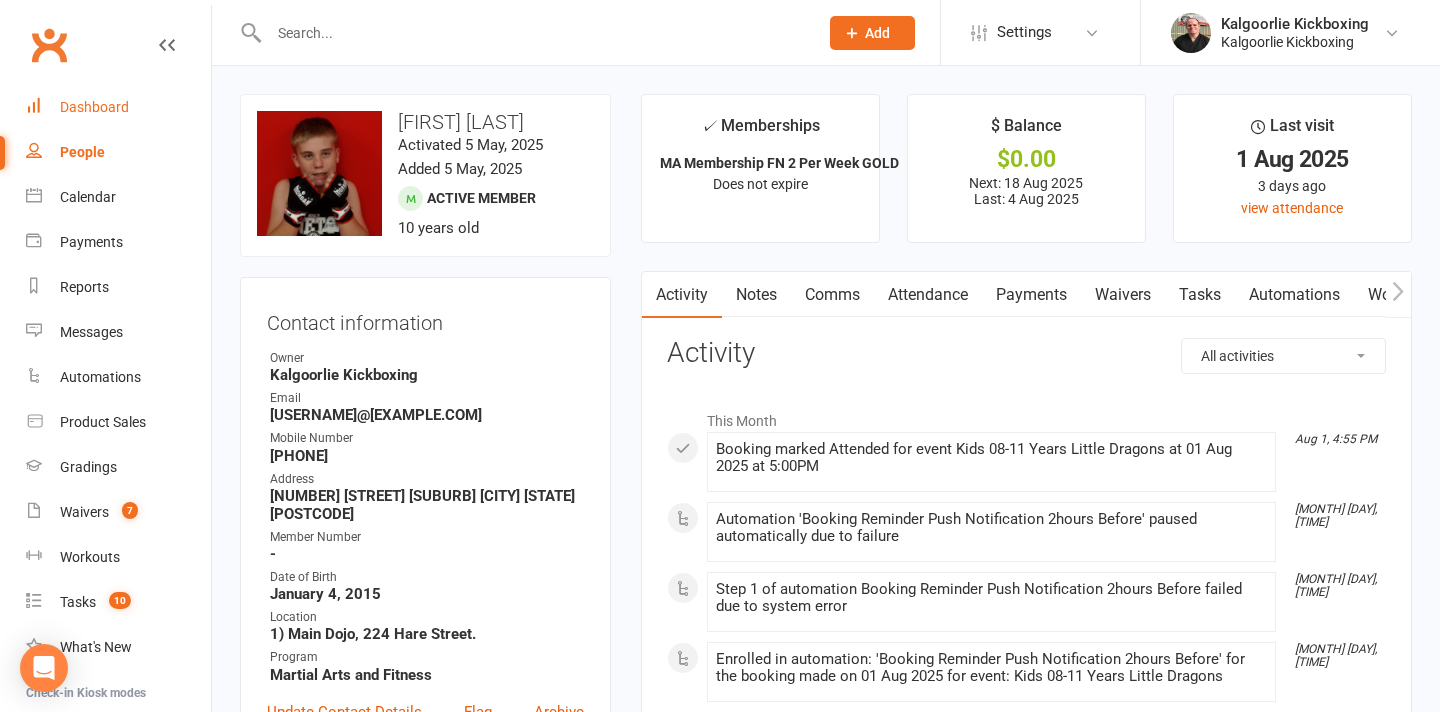 click on "Dashboard" at bounding box center (94, 107) 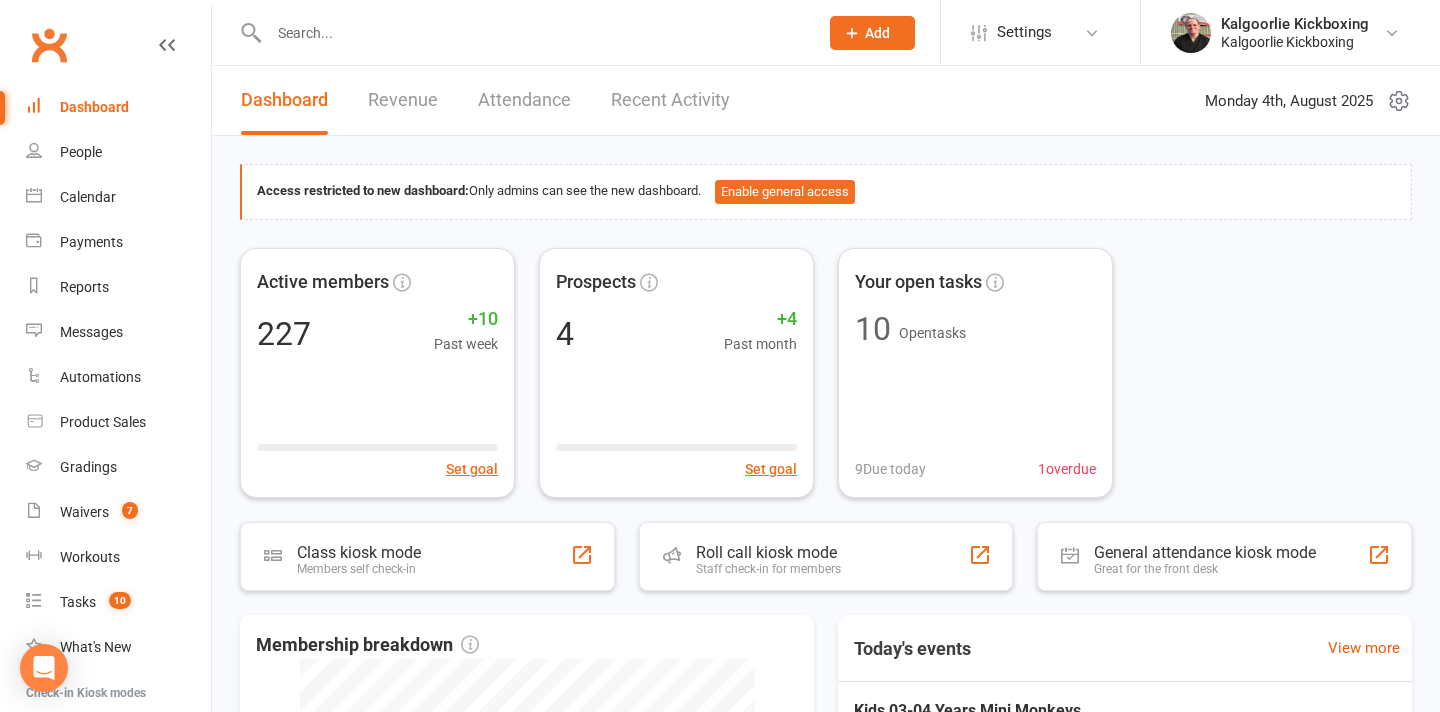 click at bounding box center [533, 33] 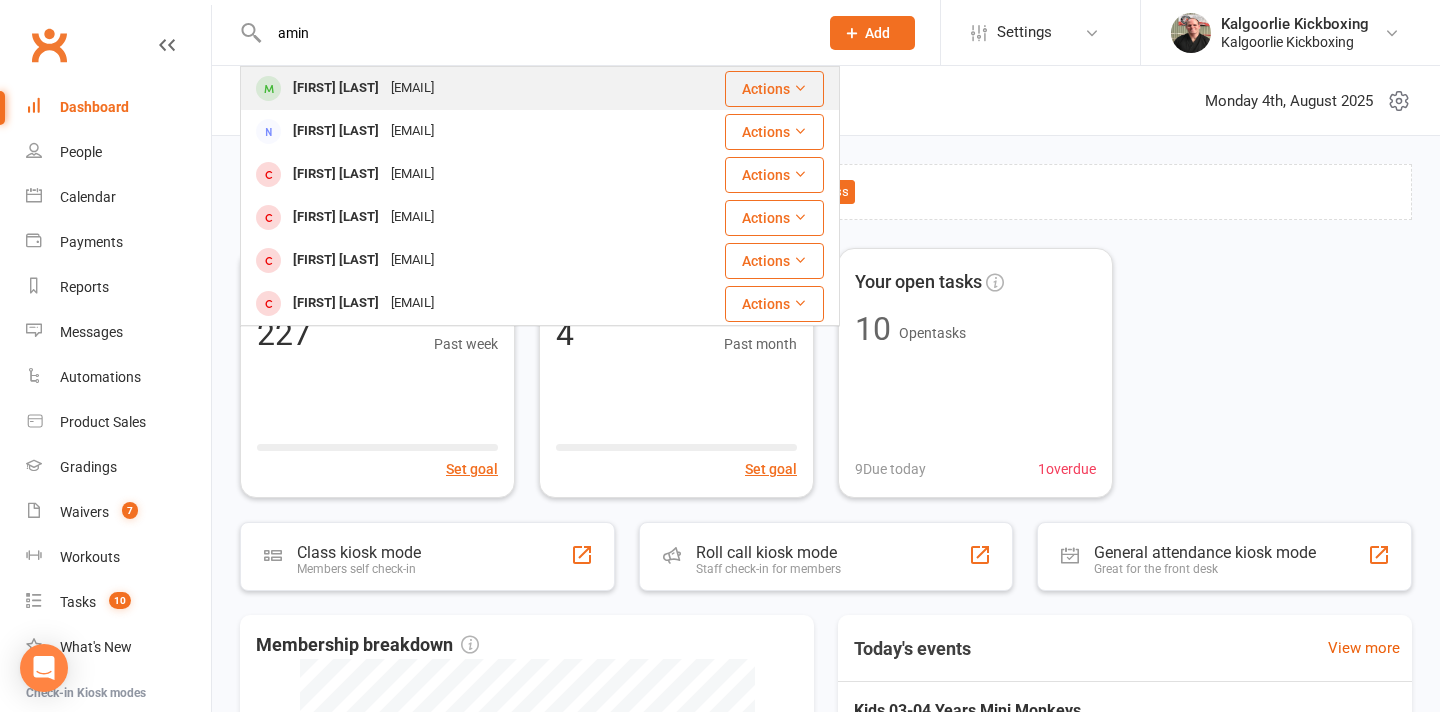type on "amin" 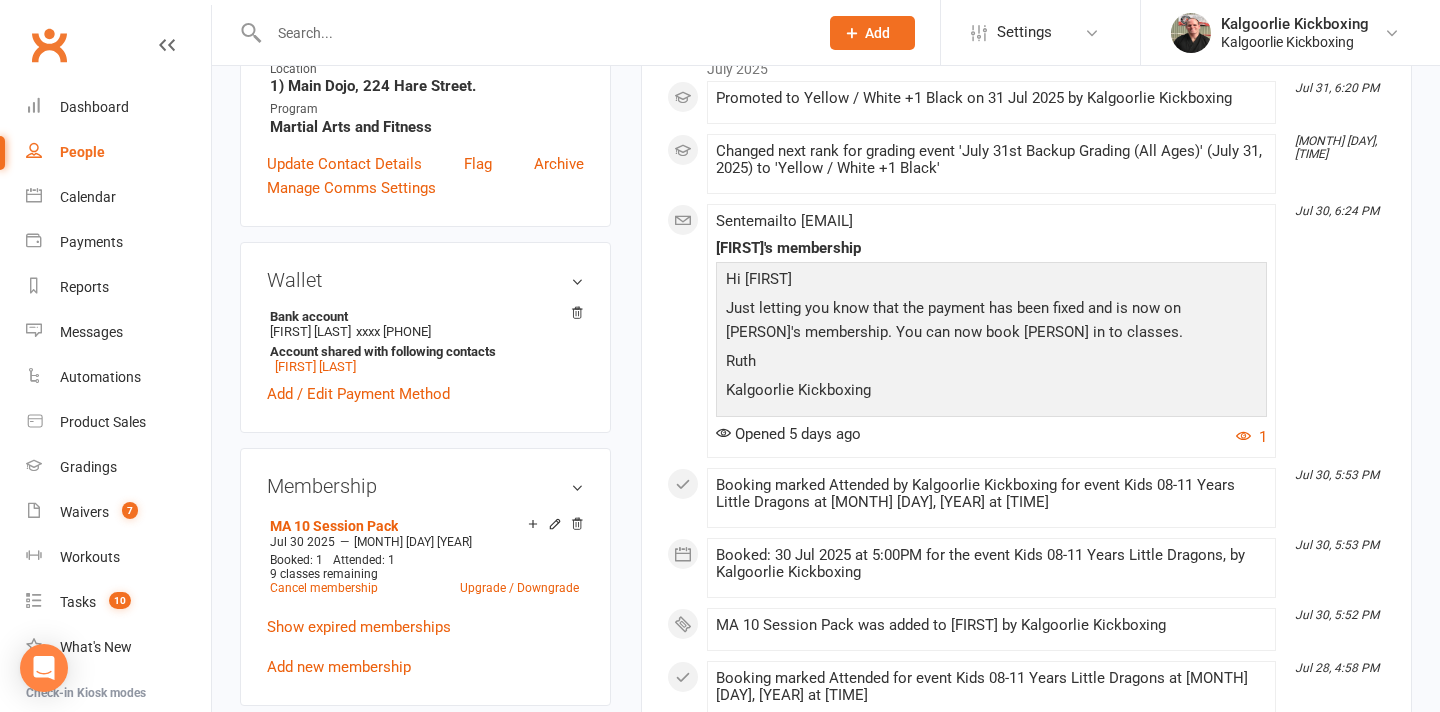 scroll, scrollTop: 0, scrollLeft: 0, axis: both 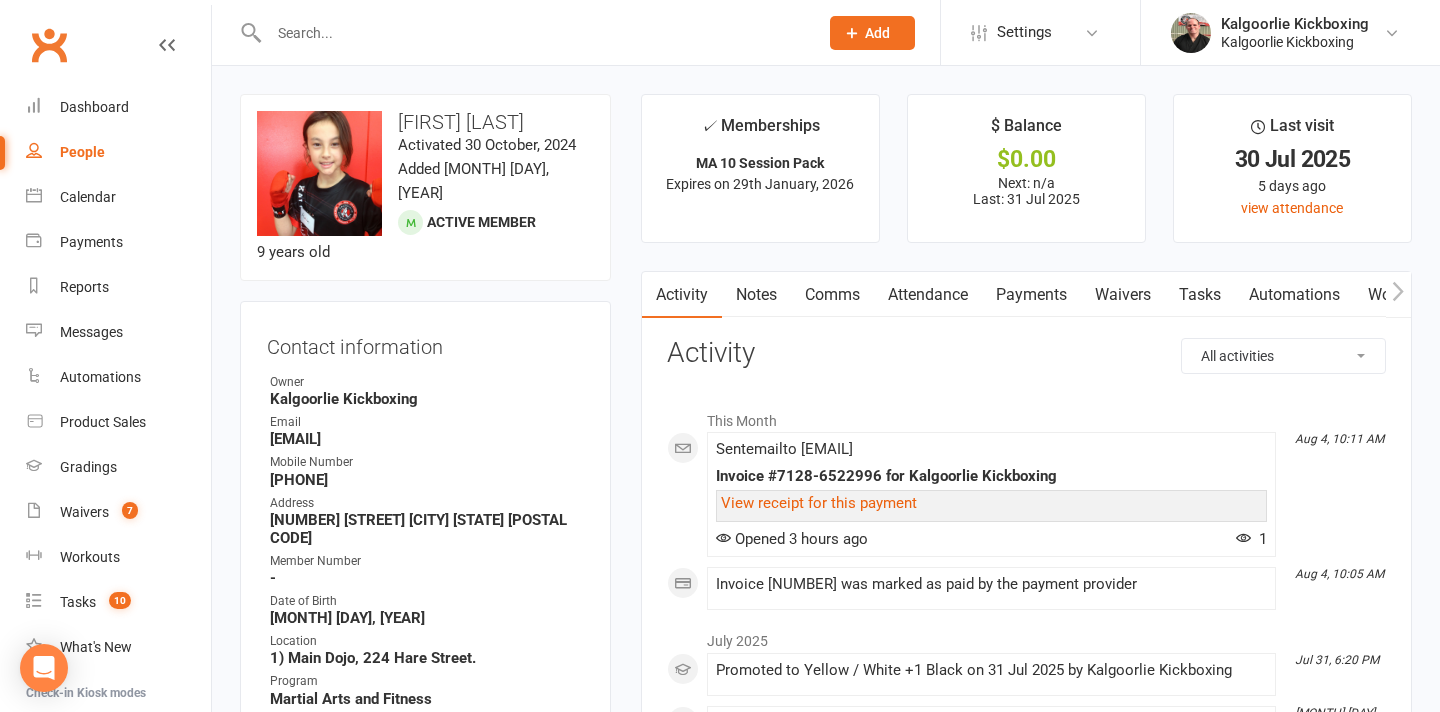 click at bounding box center (533, 33) 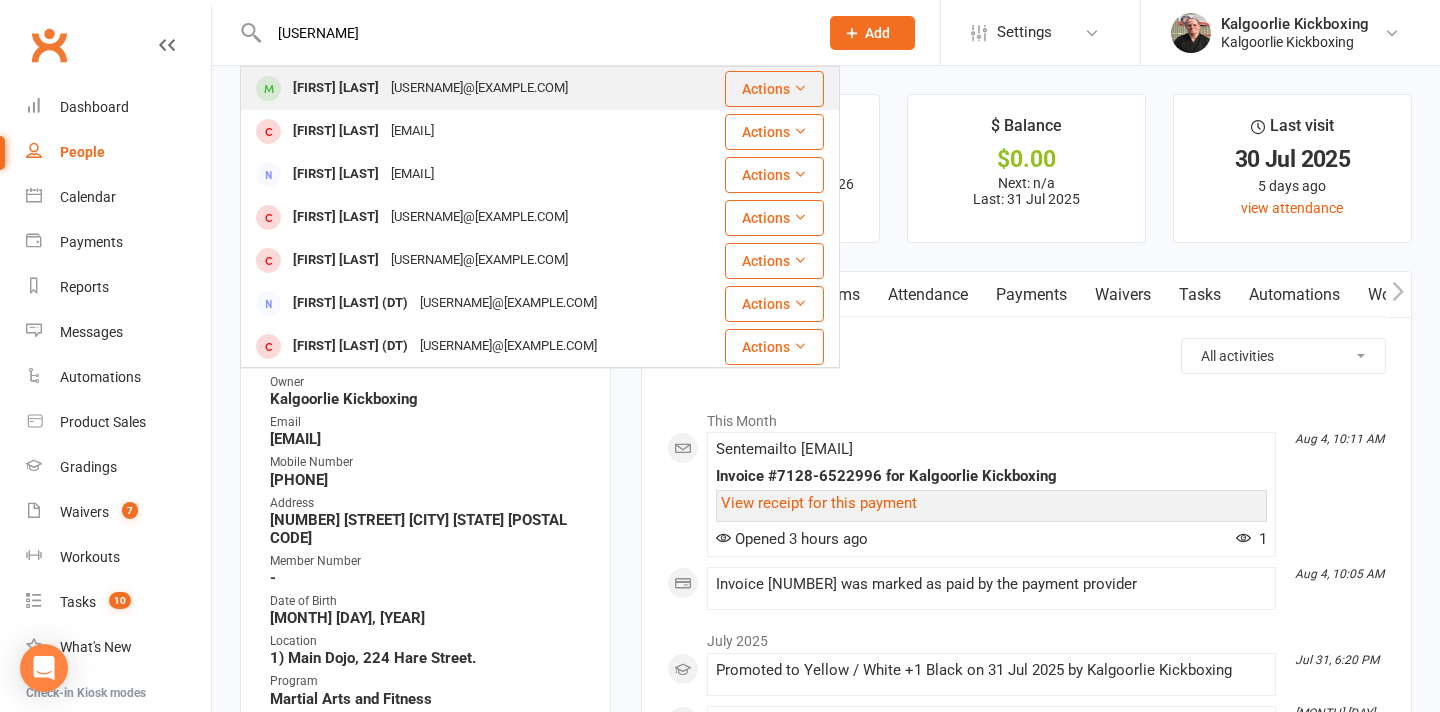 type on "[USERNAME]" 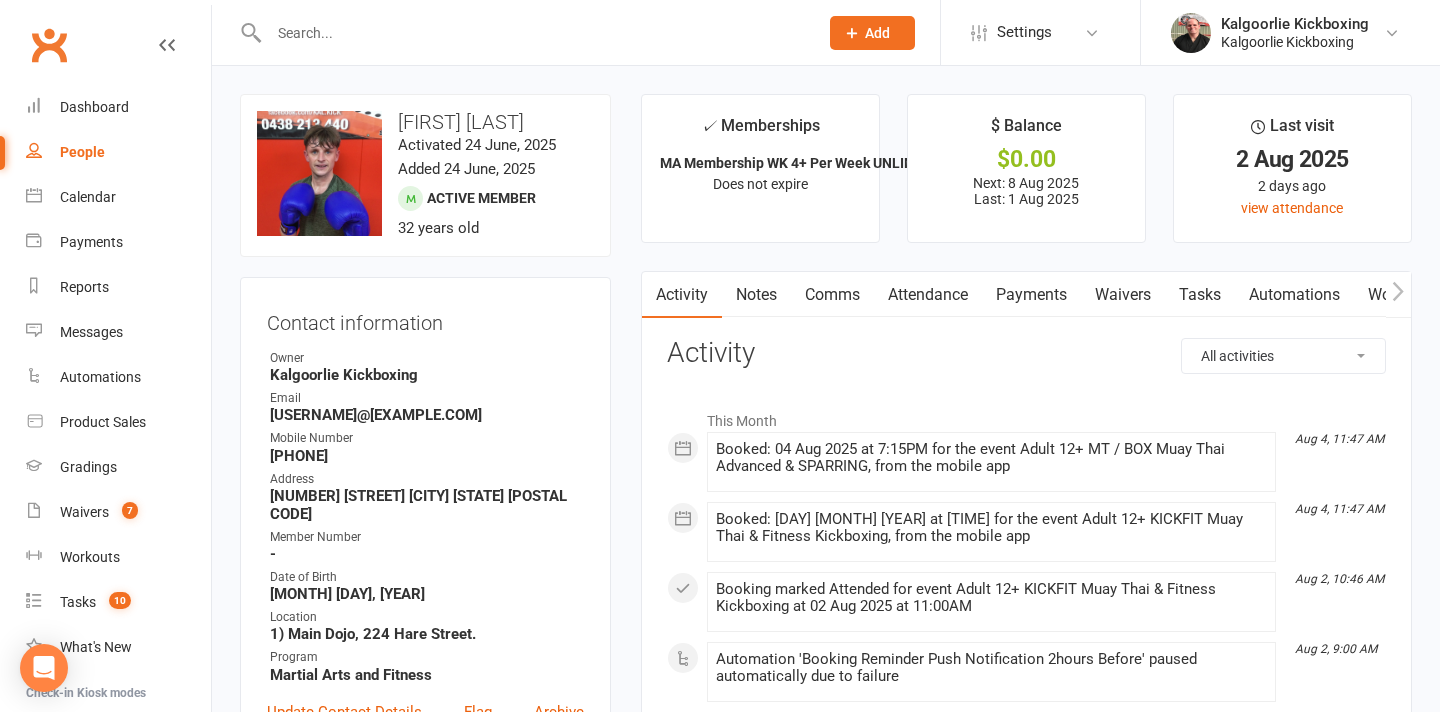click at bounding box center (533, 33) 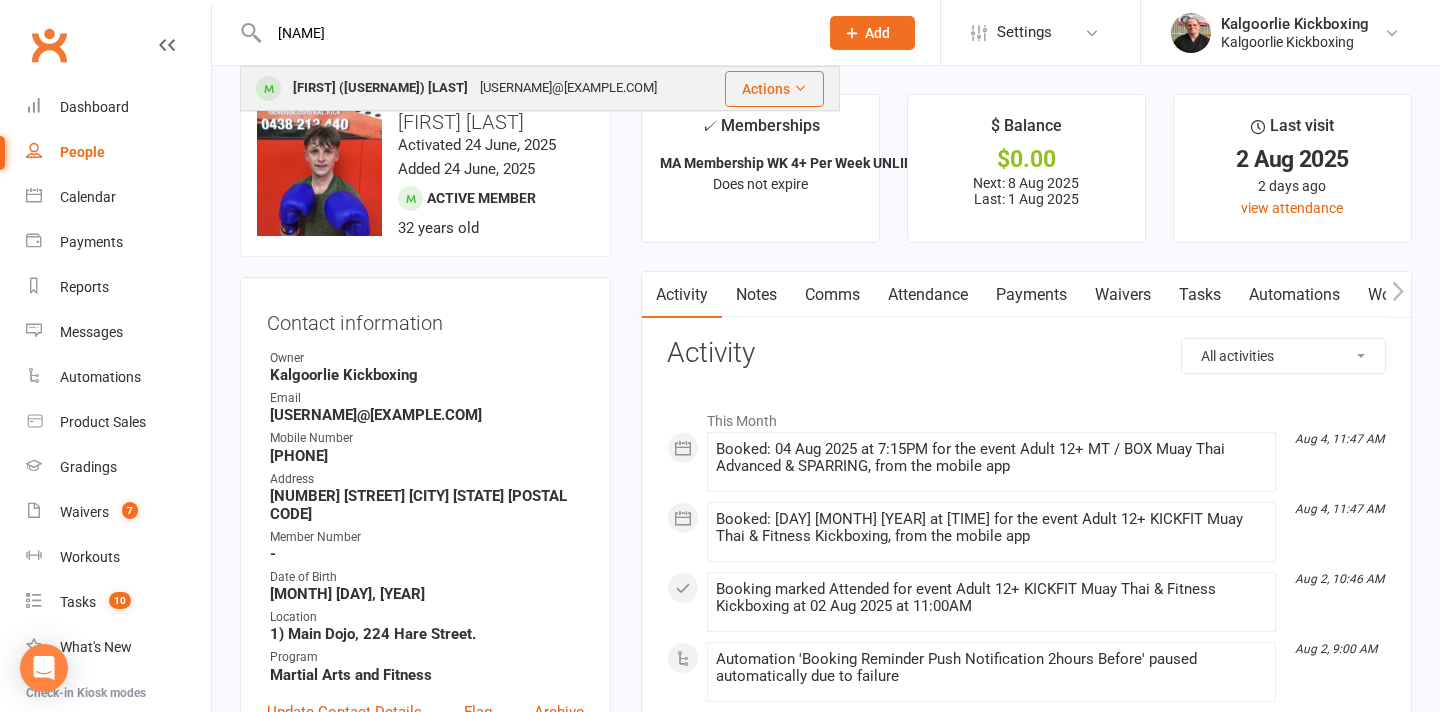 type on "[NAME]" 